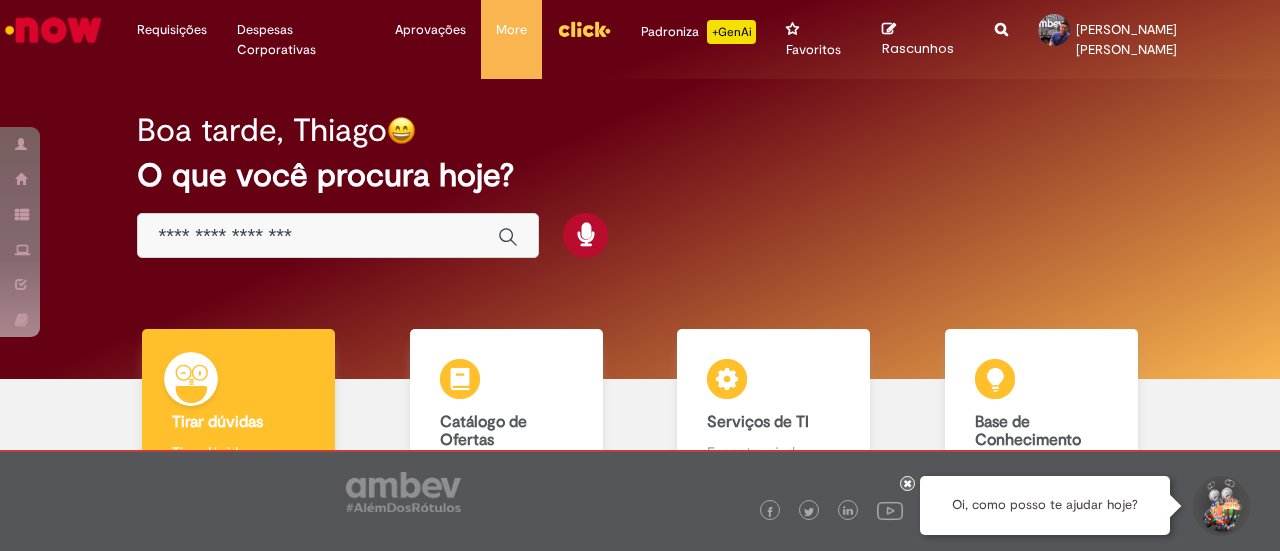 scroll, scrollTop: 0, scrollLeft: 0, axis: both 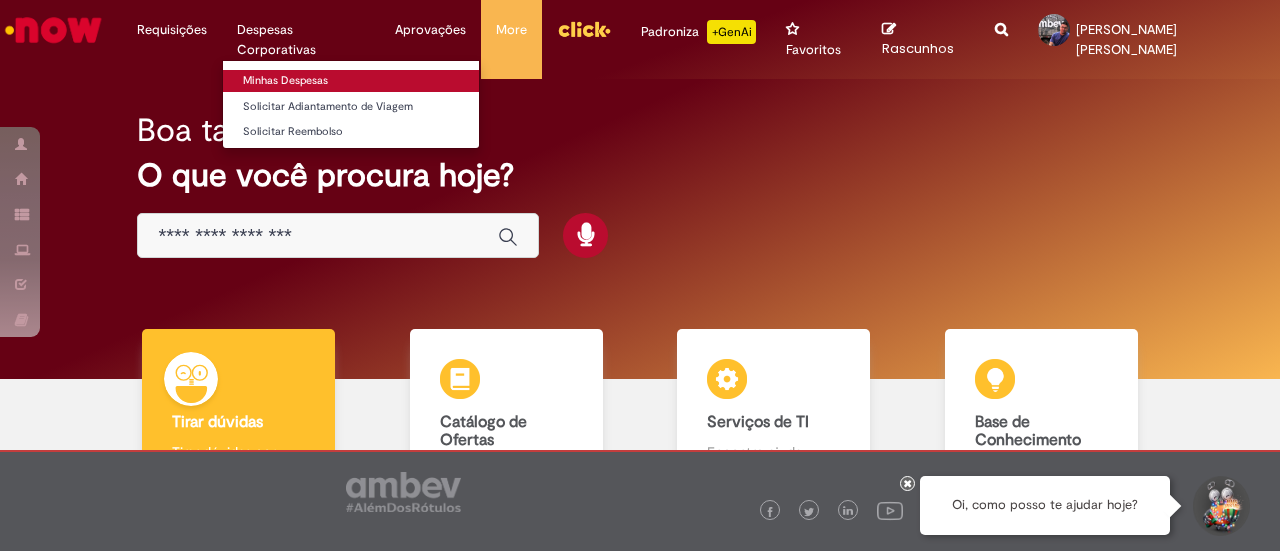 click on "Minhas Despesas" at bounding box center [351, 81] 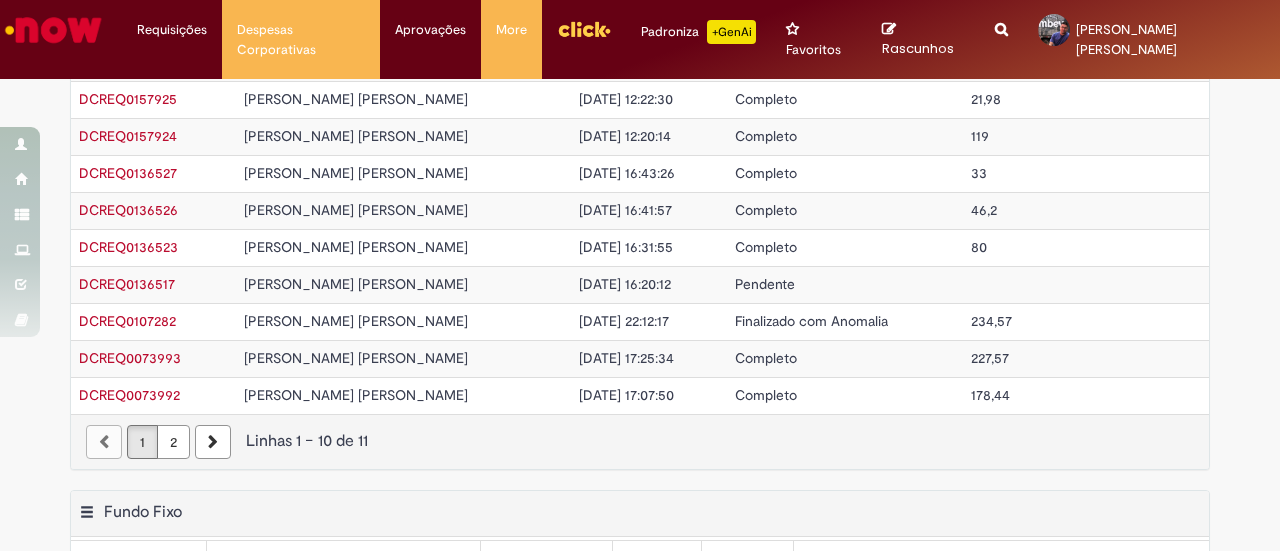 scroll, scrollTop: 300, scrollLeft: 0, axis: vertical 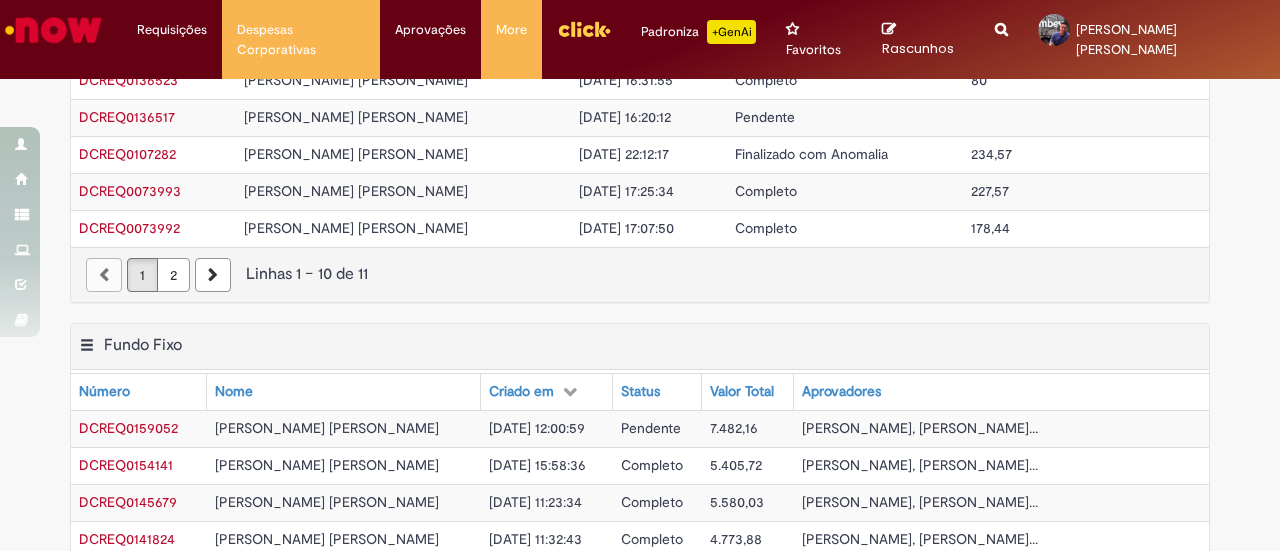 click on "[PERSON_NAME] [PERSON_NAME]" at bounding box center [327, 428] 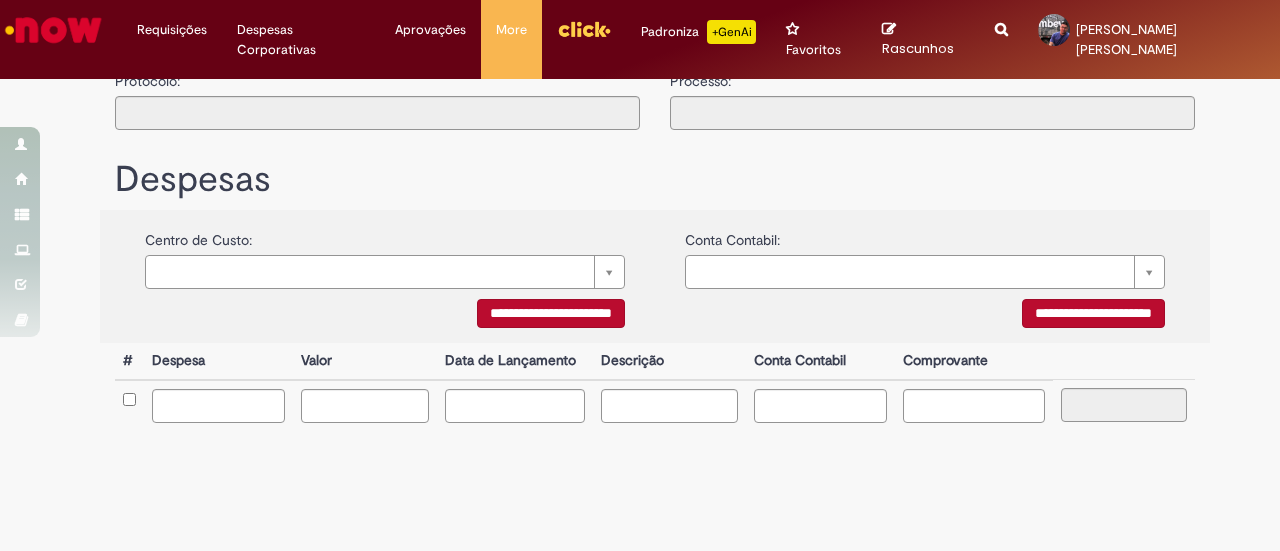 type on "**********" 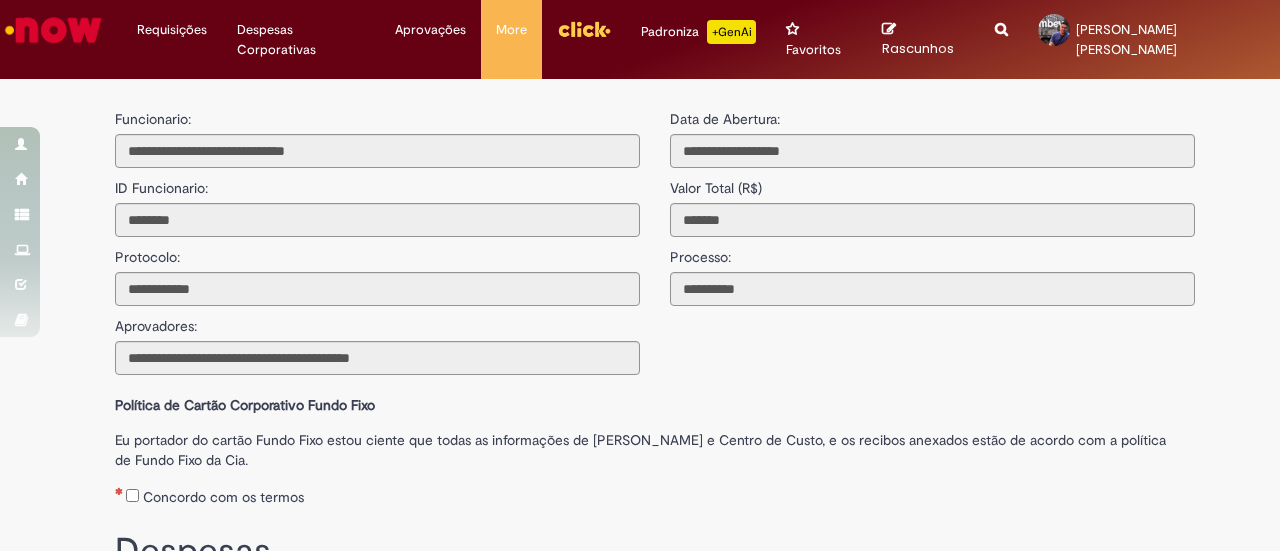 scroll, scrollTop: 200, scrollLeft: 0, axis: vertical 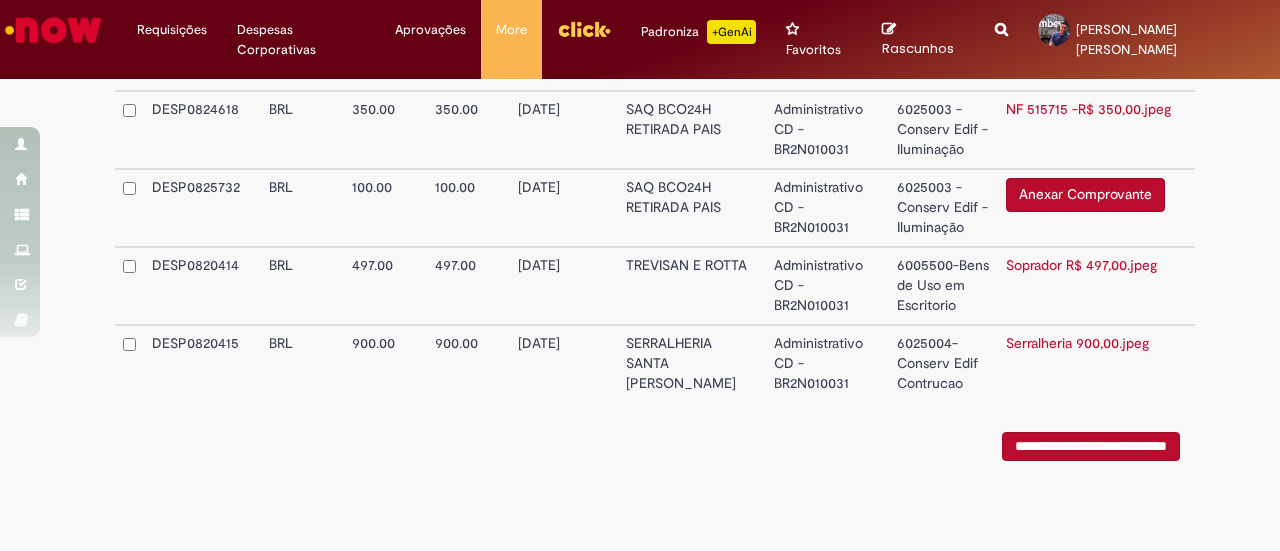 click on "Anexar Comprovante" at bounding box center [1085, 195] 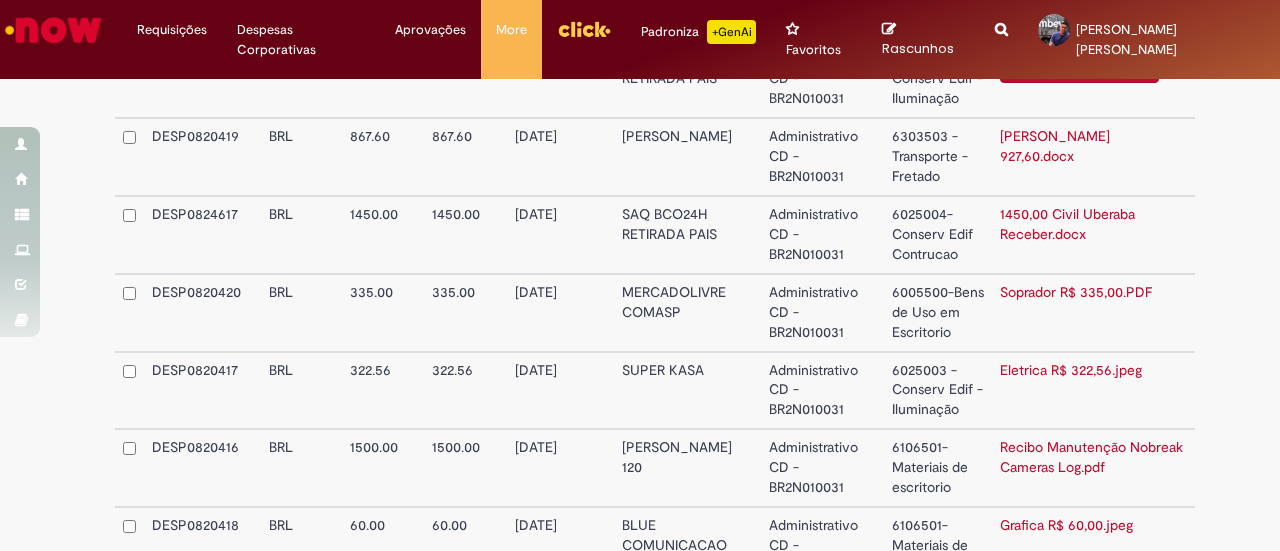 scroll, scrollTop: 584, scrollLeft: 0, axis: vertical 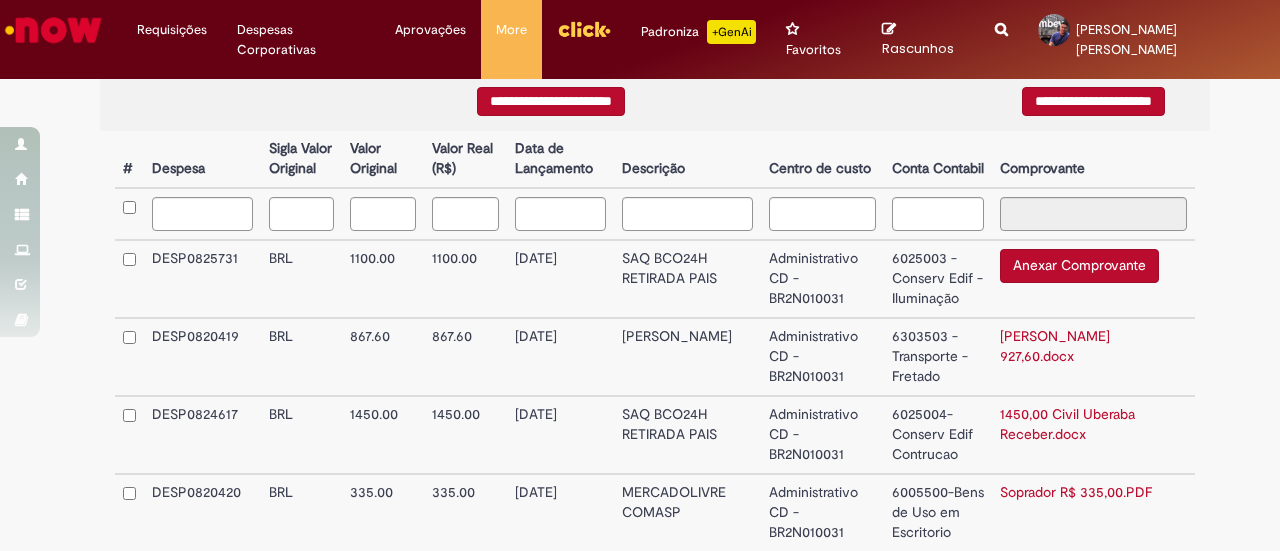 click on "Anexar Comprovante" at bounding box center (1079, 266) 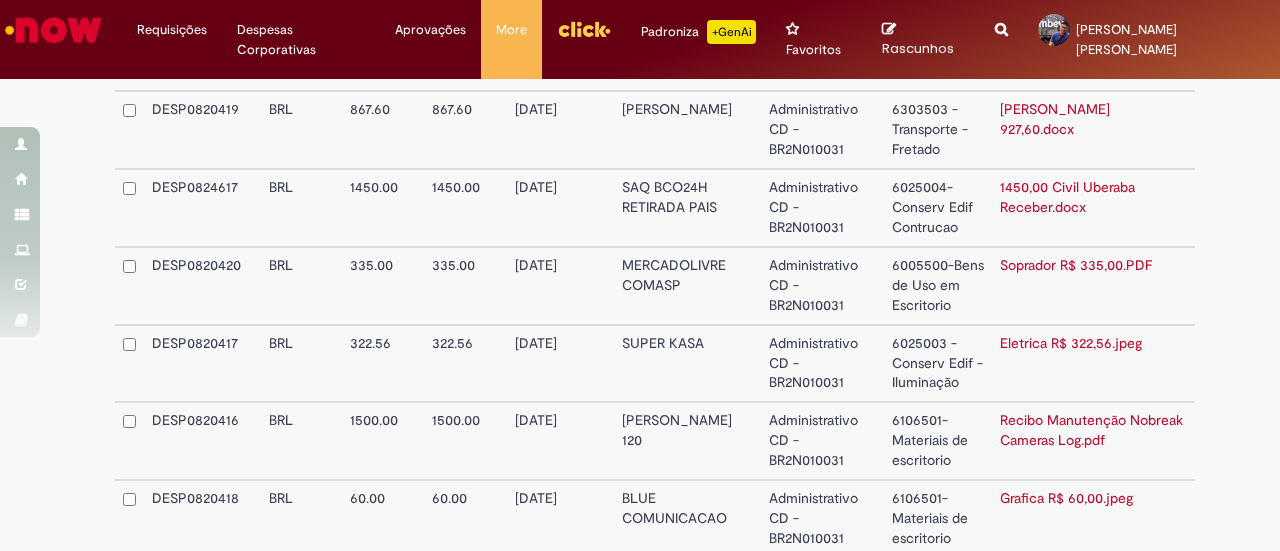 scroll, scrollTop: 784, scrollLeft: 0, axis: vertical 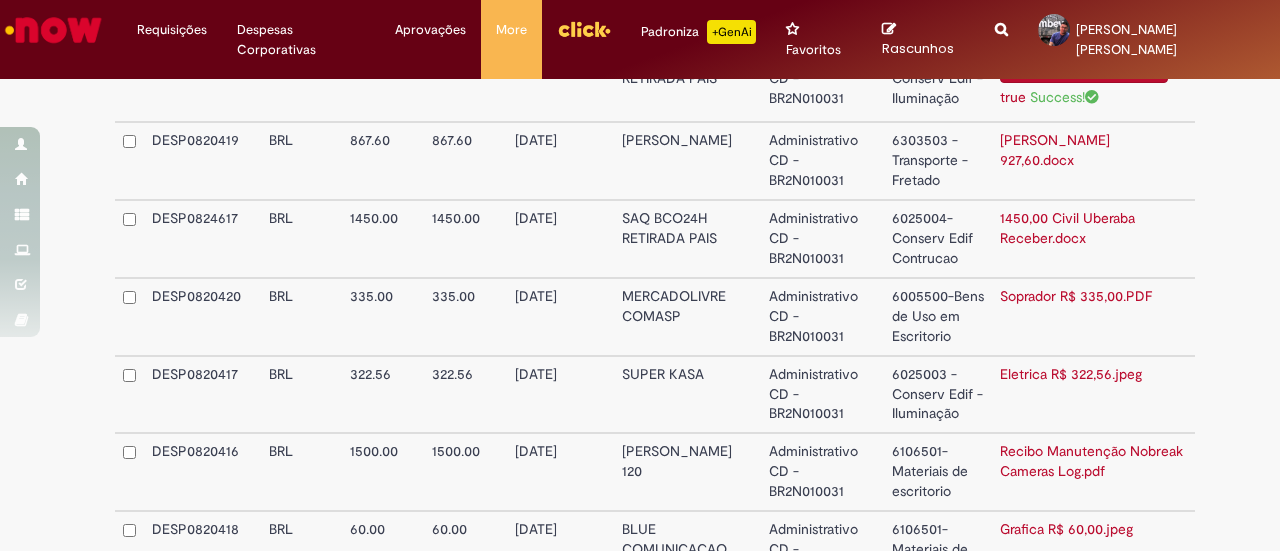 click on "6025004-Conserv Edif Contrucao" at bounding box center [938, 239] 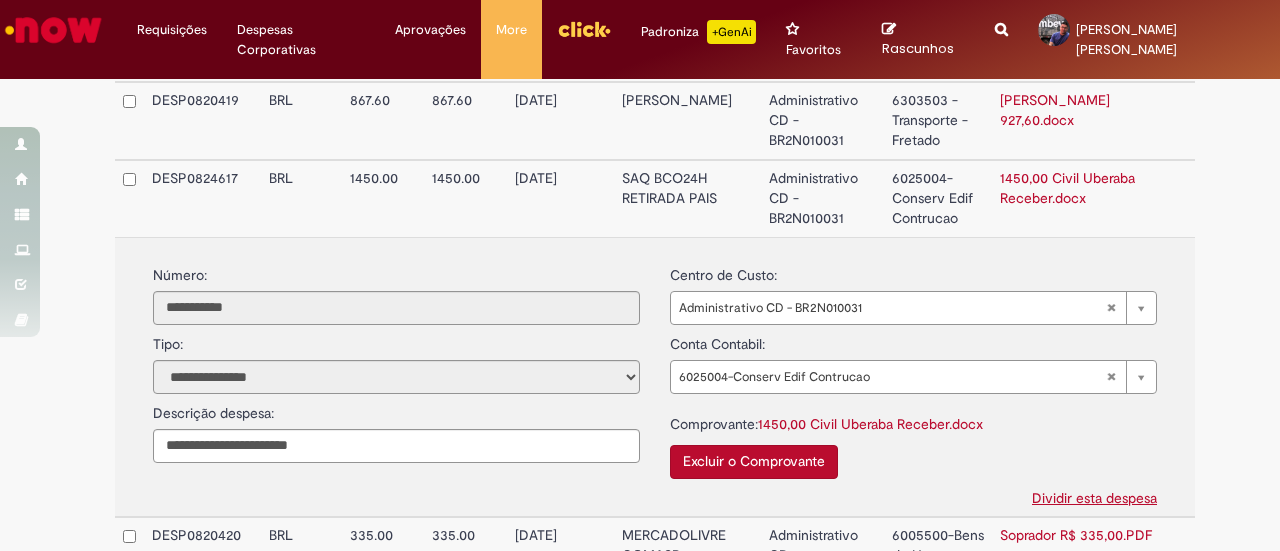 scroll, scrollTop: 884, scrollLeft: 0, axis: vertical 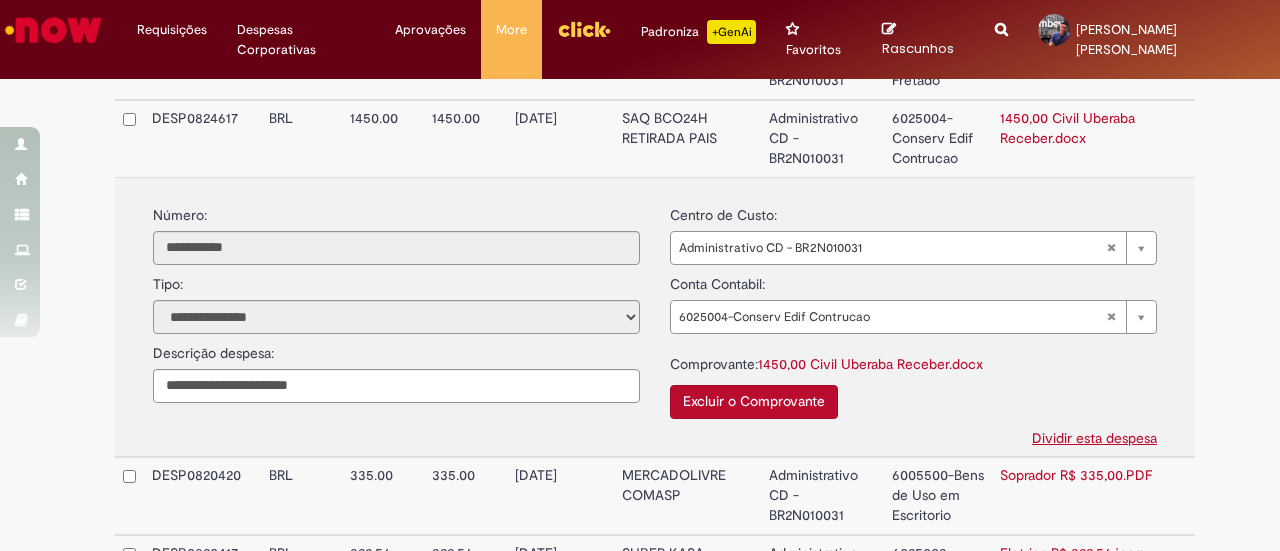 click on "Excluir o Comprovante" at bounding box center [754, 402] 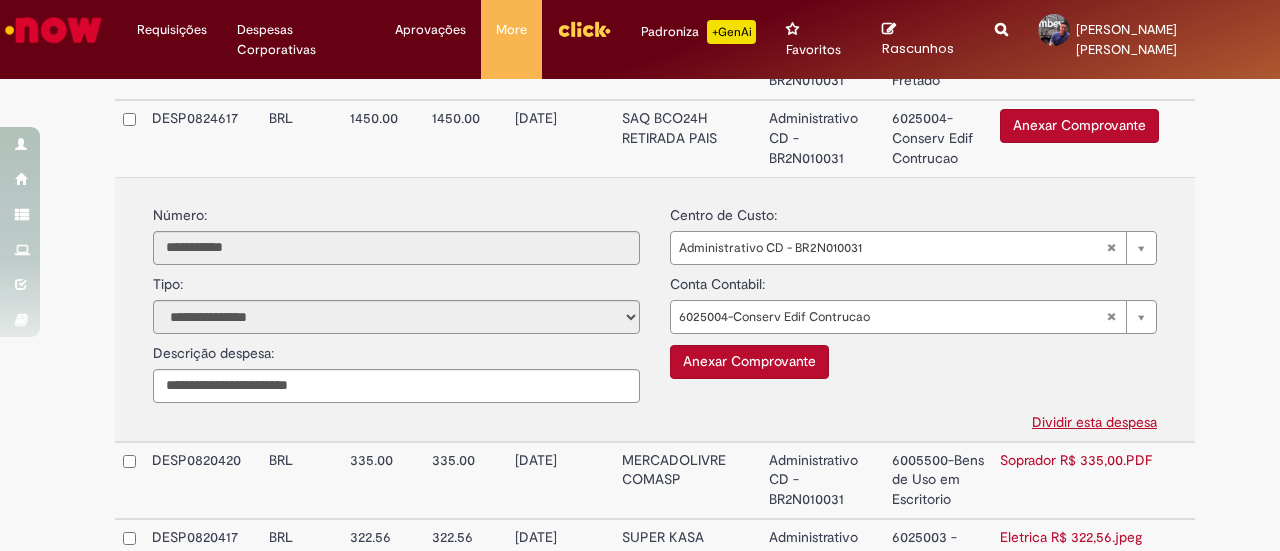 click on "Anexar Comprovante" at bounding box center [749, 362] 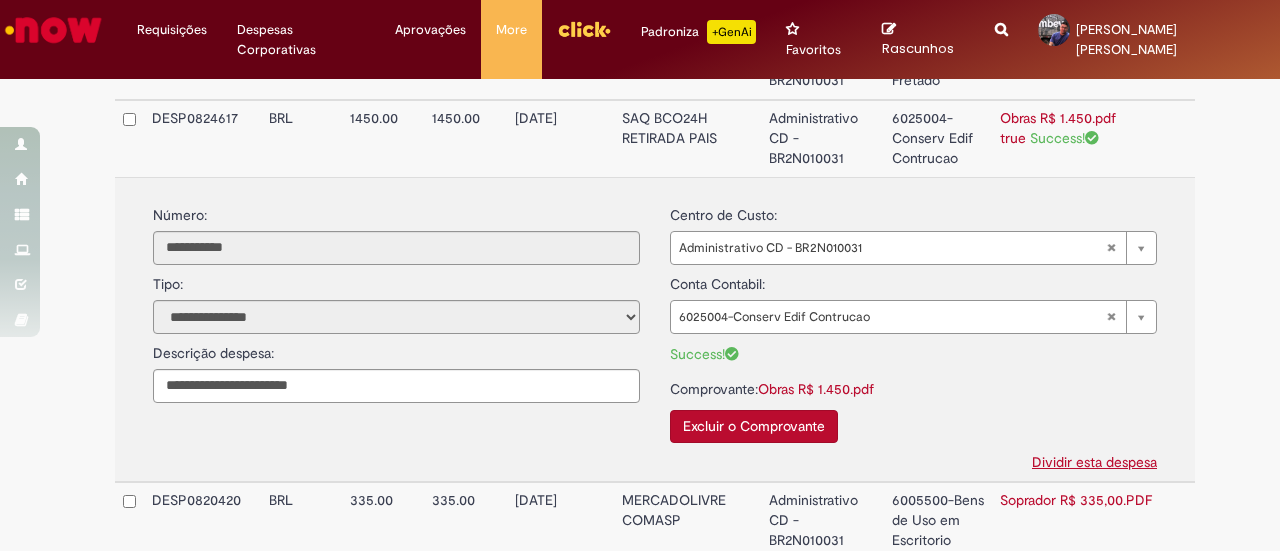 click on "1450.00" at bounding box center [383, 138] 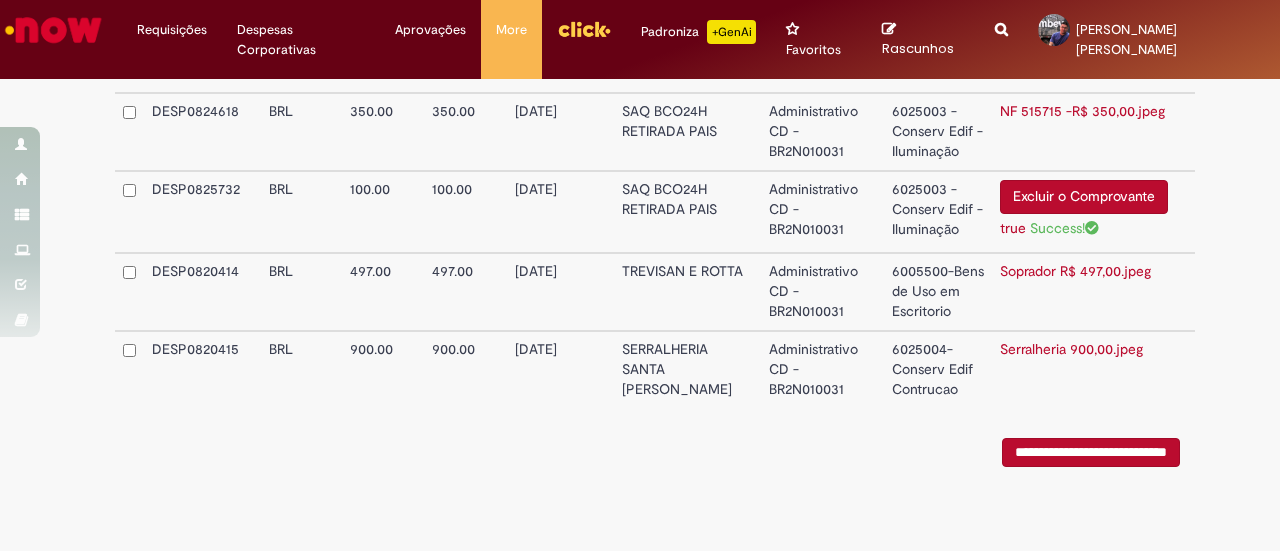 scroll, scrollTop: 1284, scrollLeft: 0, axis: vertical 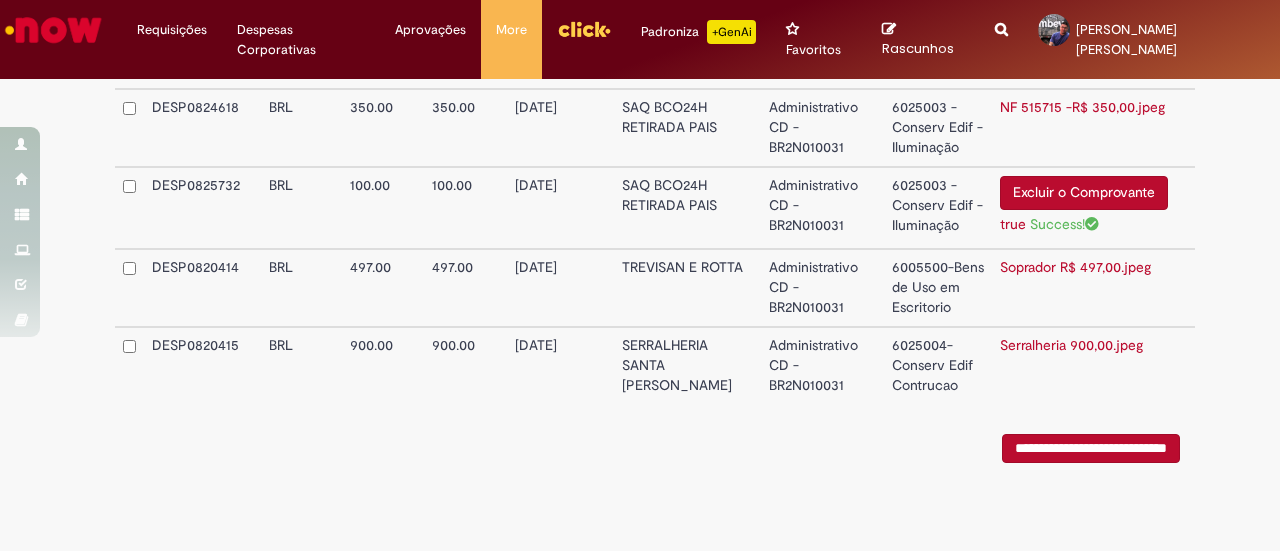 click on "**********" at bounding box center [1091, 448] 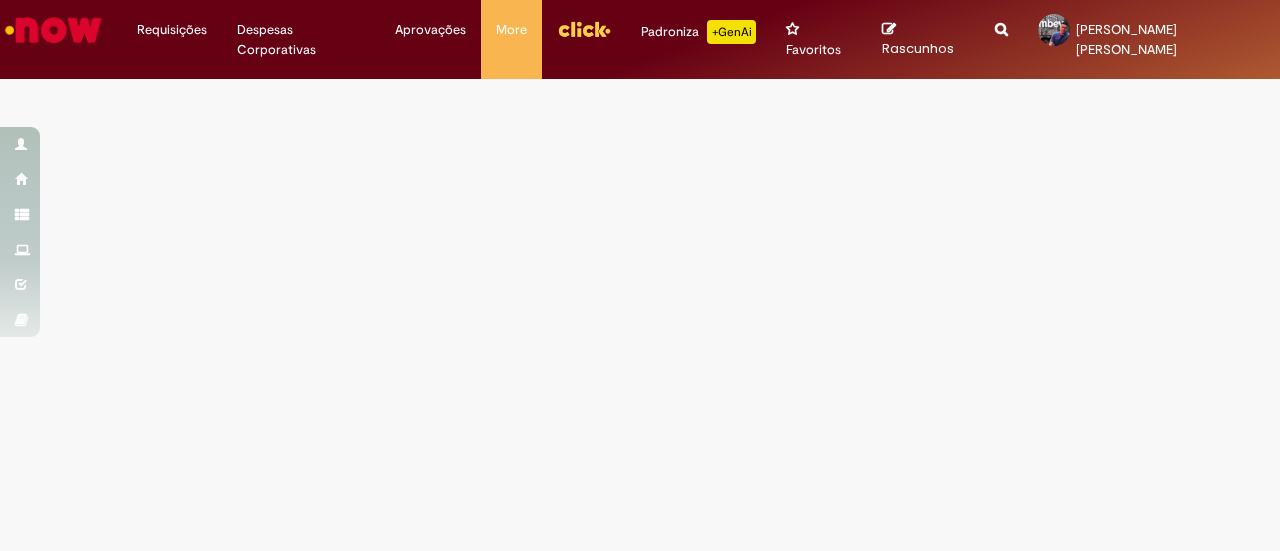 scroll, scrollTop: 0, scrollLeft: 0, axis: both 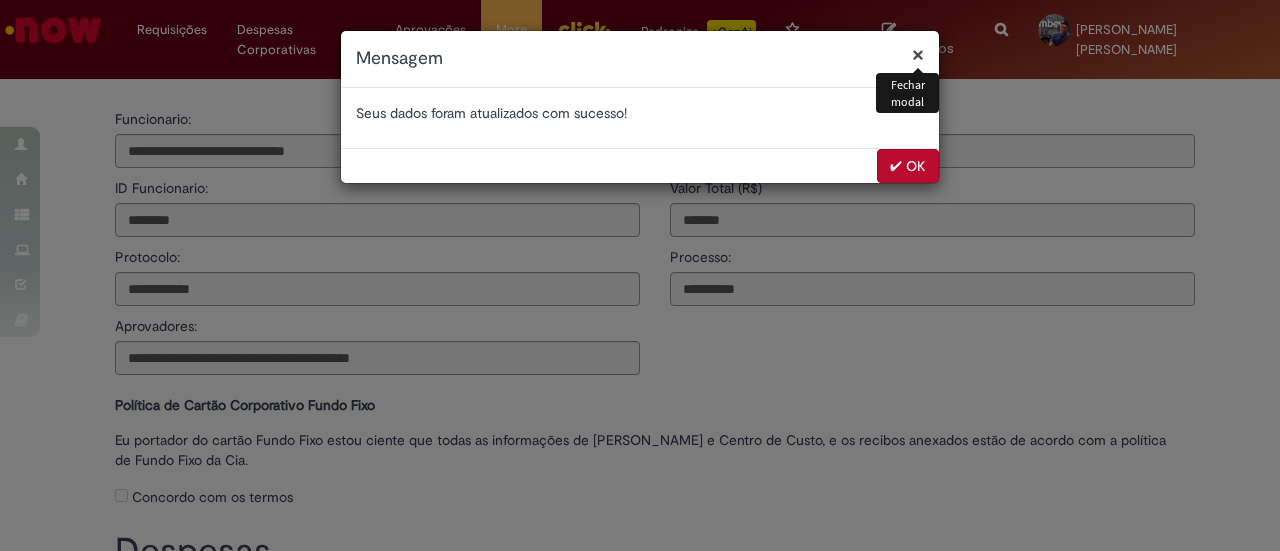 click on "✔ OK" at bounding box center (908, 166) 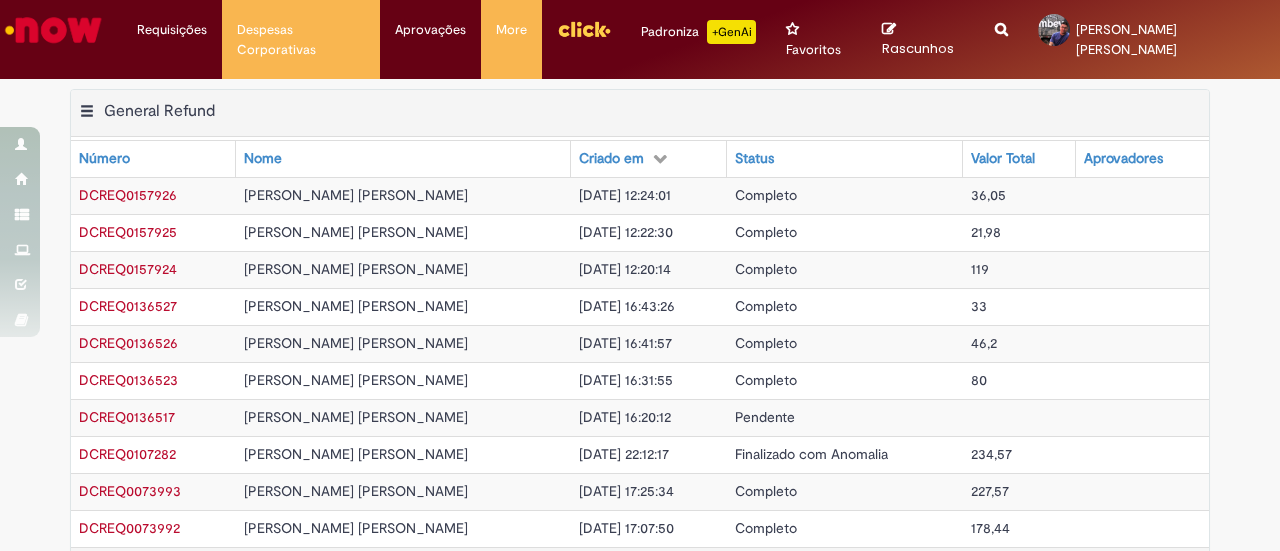 scroll, scrollTop: 0, scrollLeft: 0, axis: both 